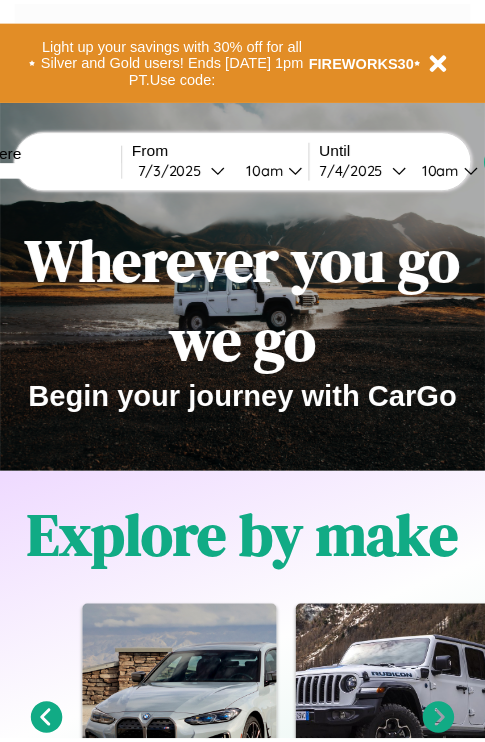 scroll, scrollTop: 0, scrollLeft: 0, axis: both 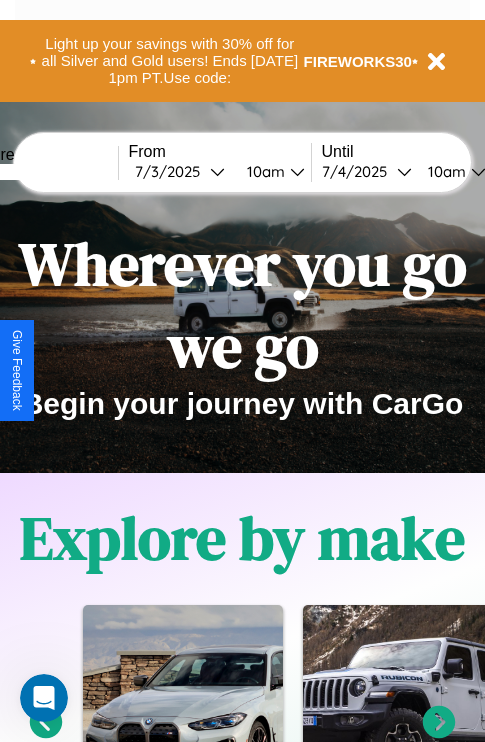 click at bounding box center (43, 172) 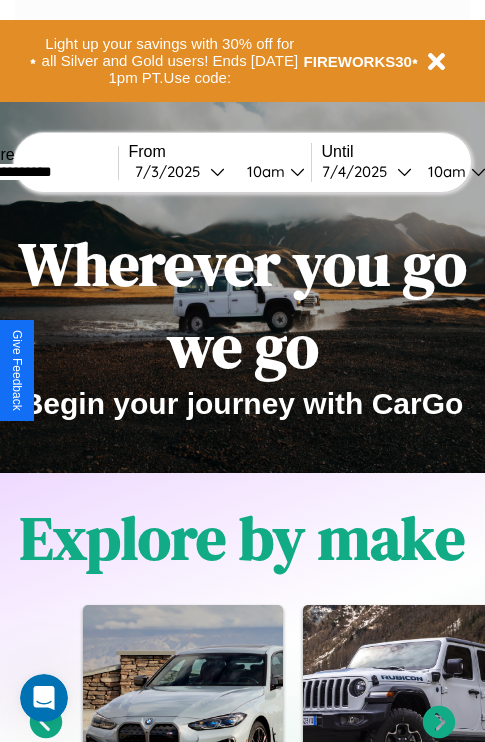 type on "**********" 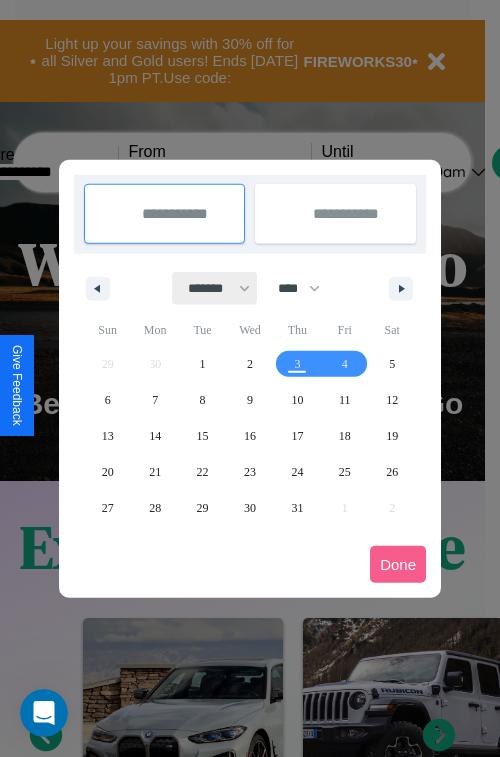 click on "******* ******** ***** ***** *** **** **** ****** ********* ******* ******** ********" at bounding box center (215, 288) 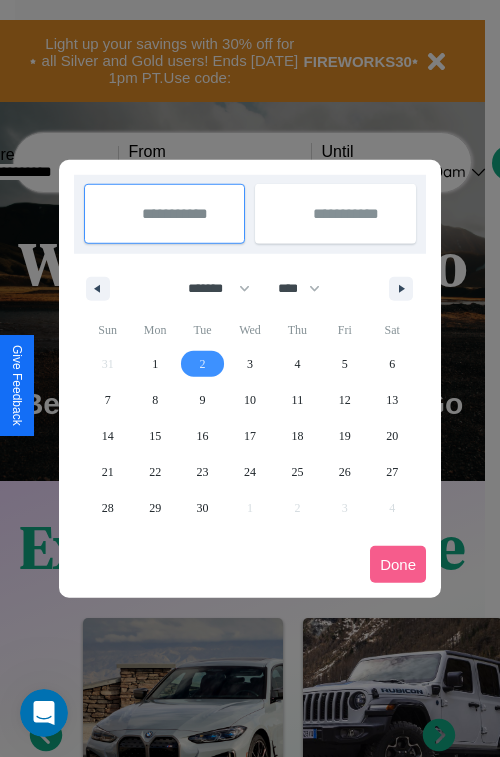 click on "2" at bounding box center (203, 364) 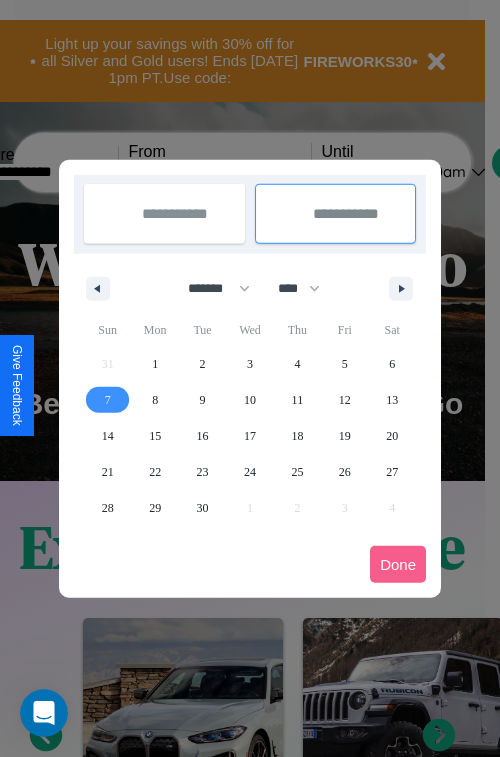 click on "7" at bounding box center [108, 400] 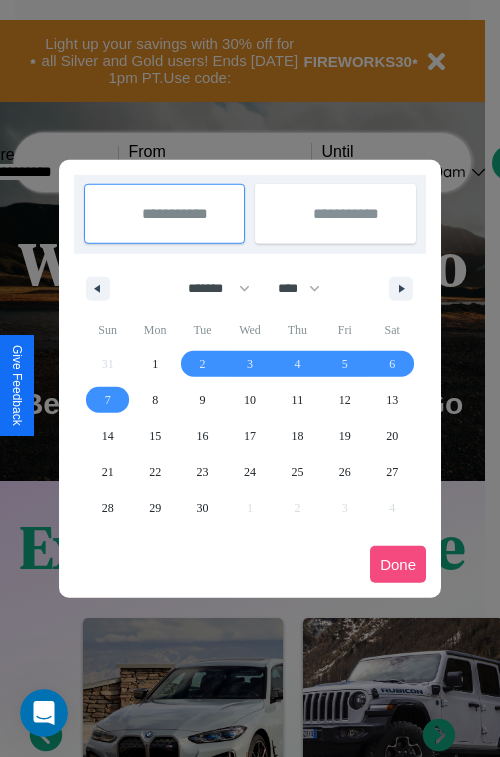 click on "Done" at bounding box center (398, 564) 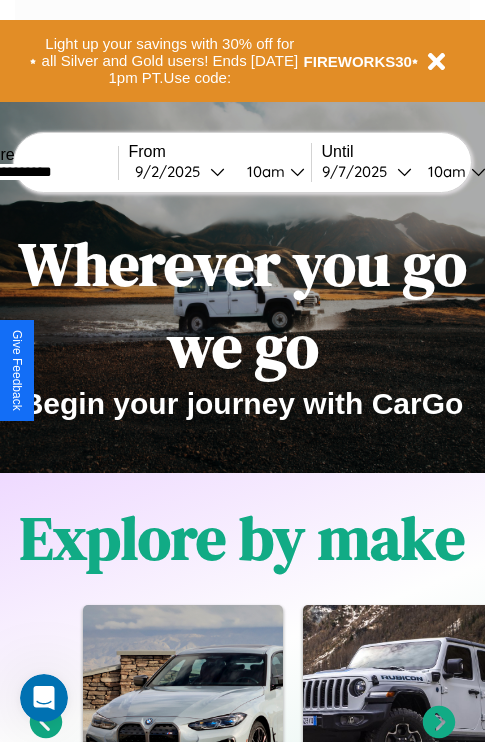 scroll, scrollTop: 0, scrollLeft: 68, axis: horizontal 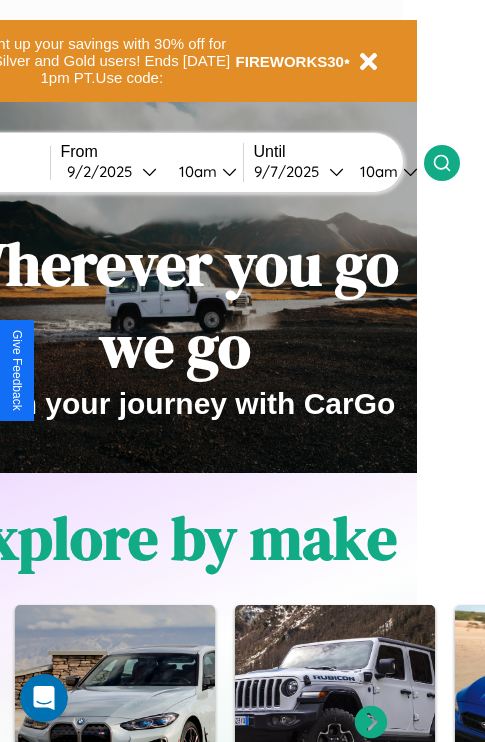 click 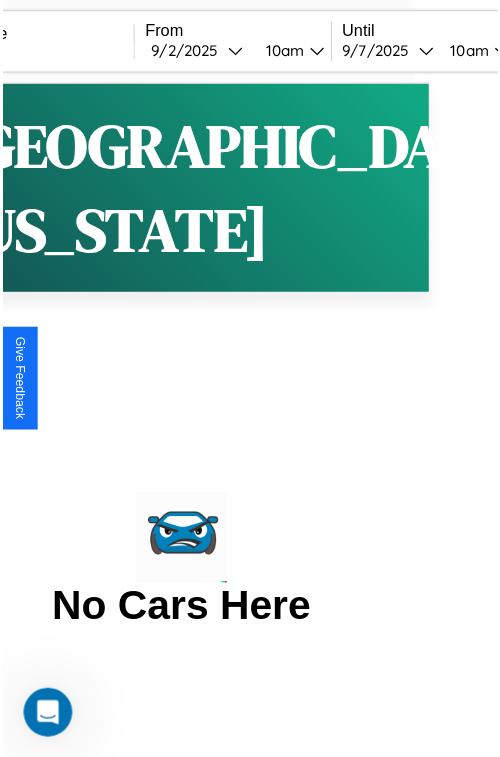 scroll, scrollTop: 0, scrollLeft: 0, axis: both 